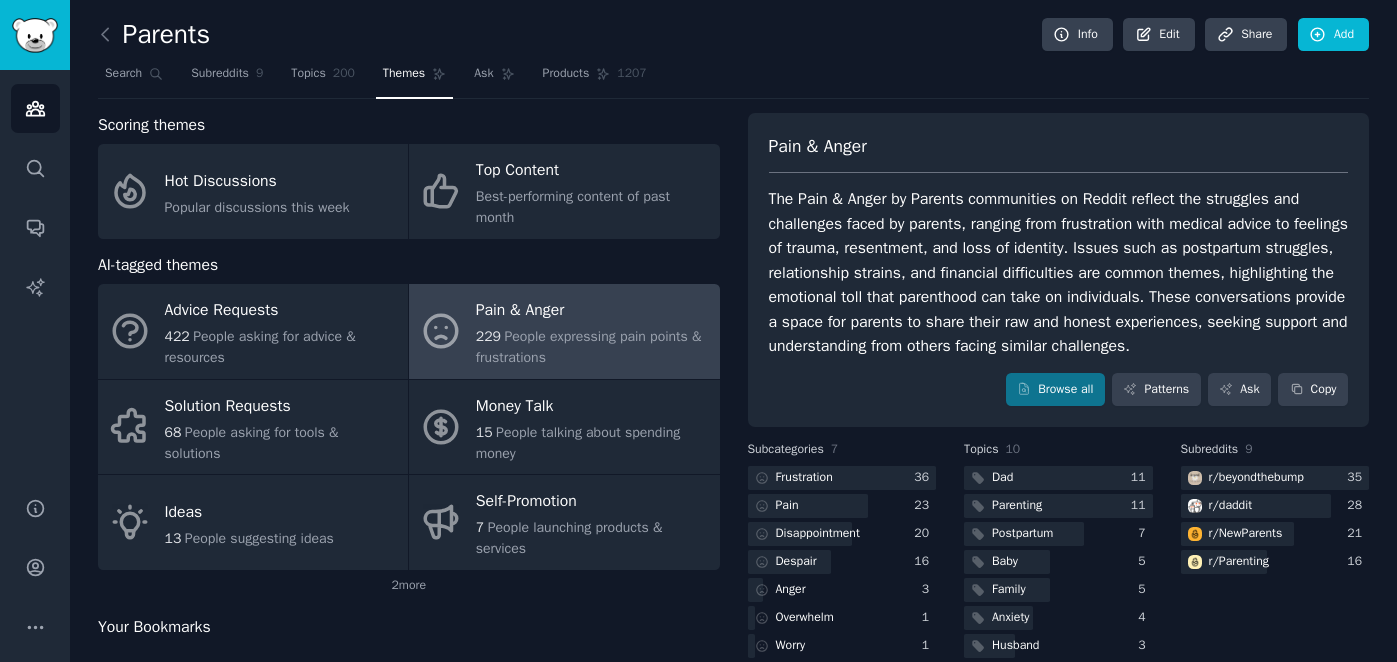 scroll, scrollTop: 0, scrollLeft: 0, axis: both 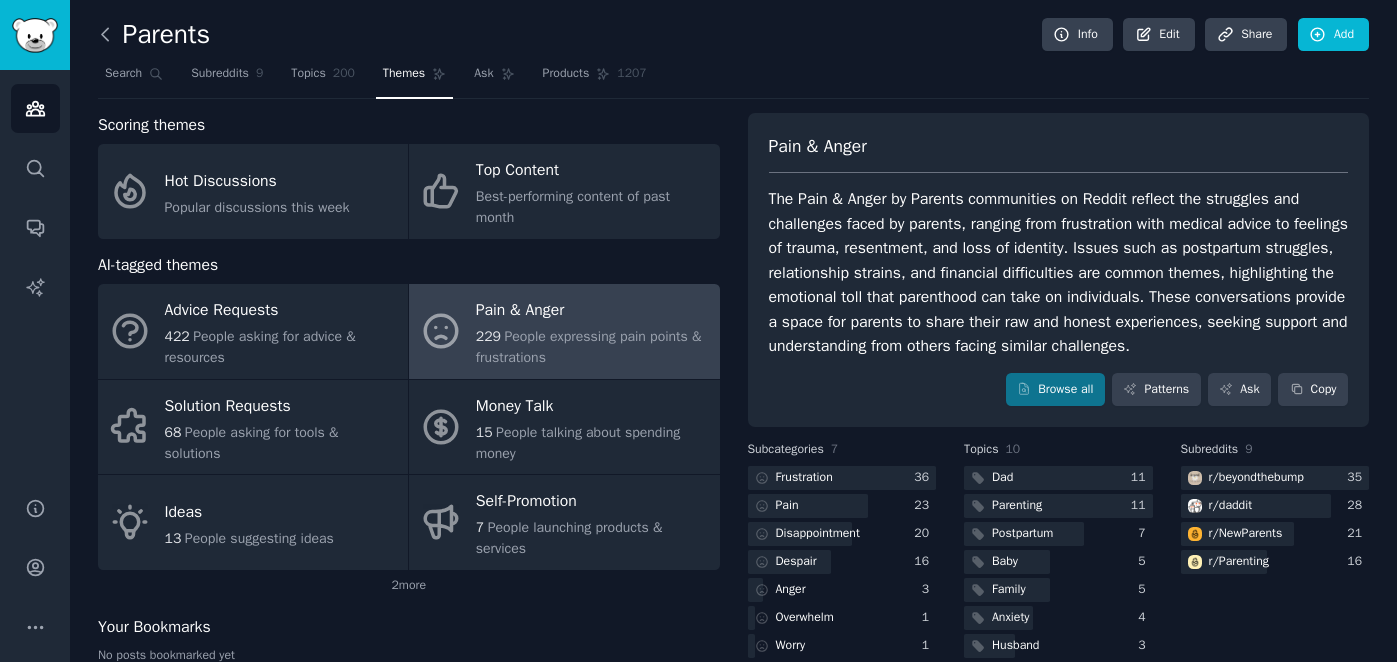 click 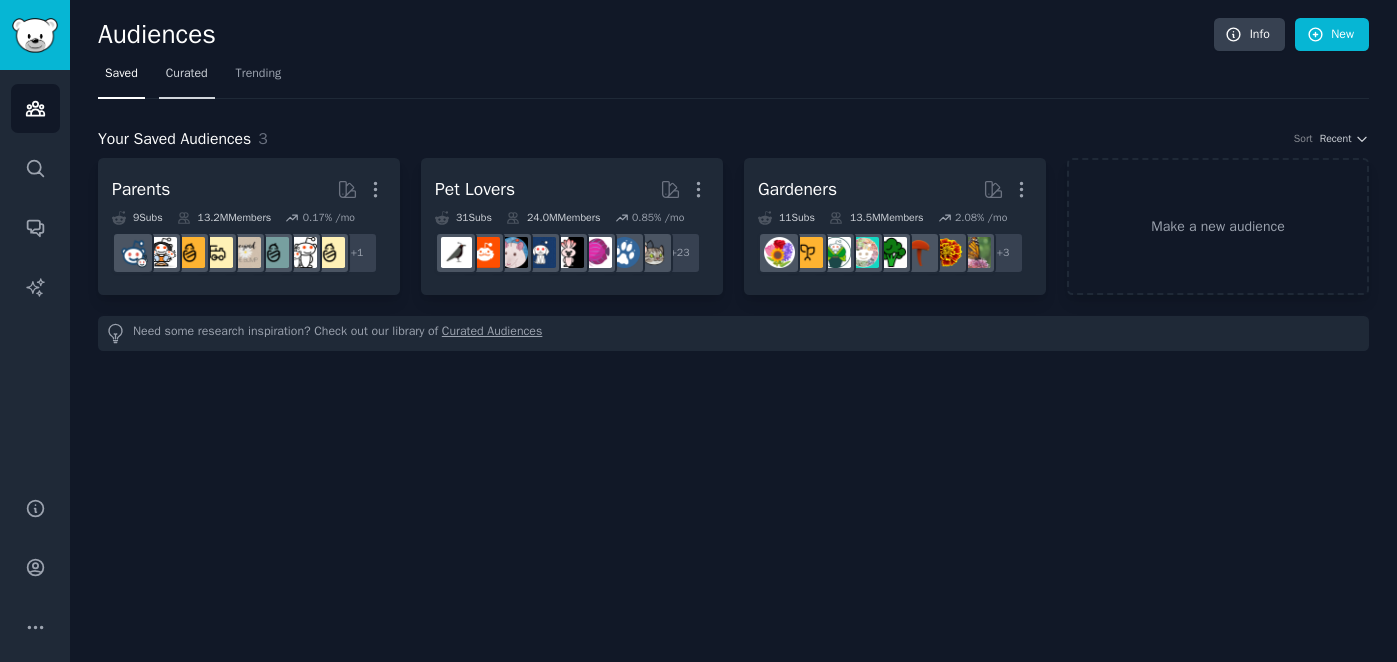 click on "Curated" at bounding box center (187, 74) 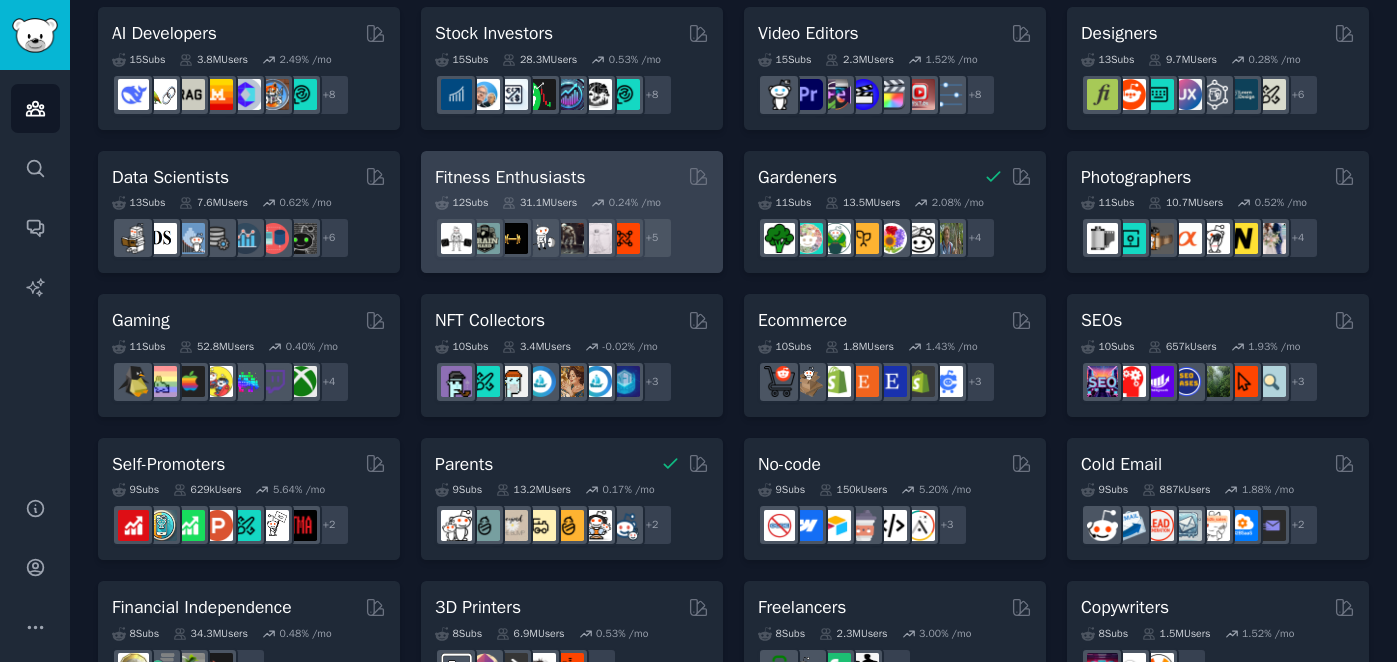 scroll, scrollTop: 452, scrollLeft: 0, axis: vertical 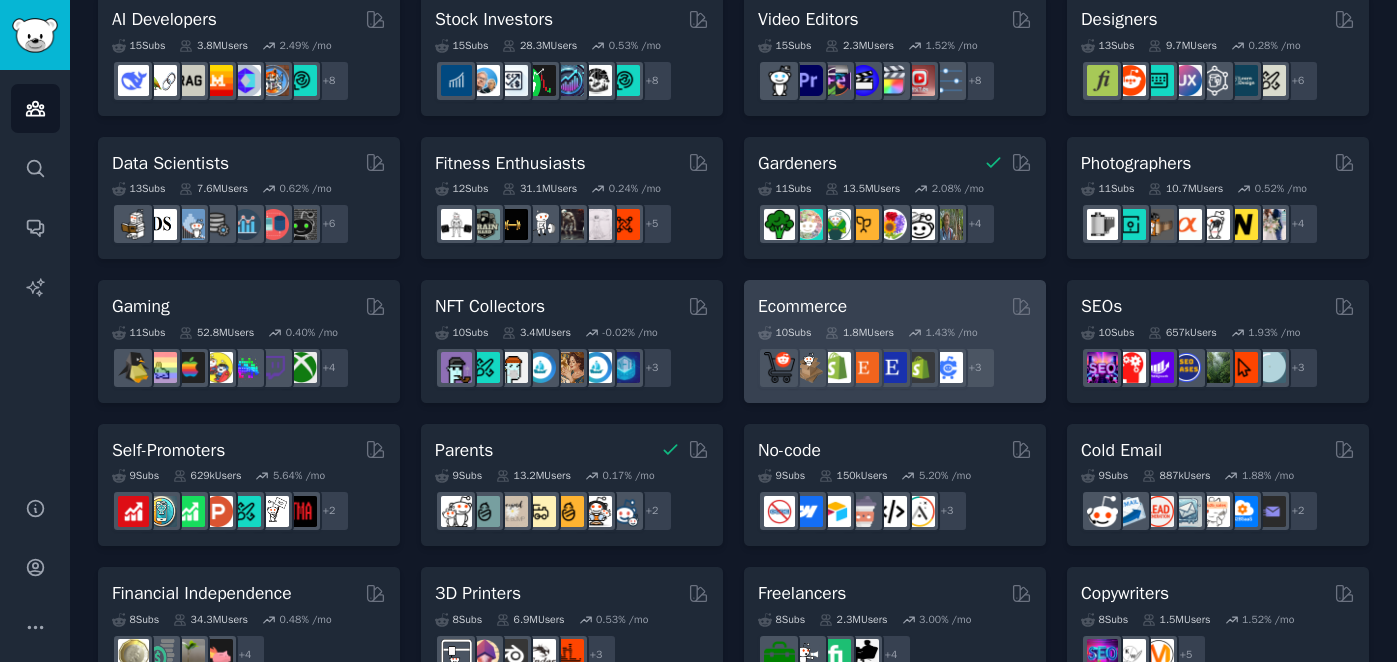 click on "Ecommerce" at bounding box center (895, 306) 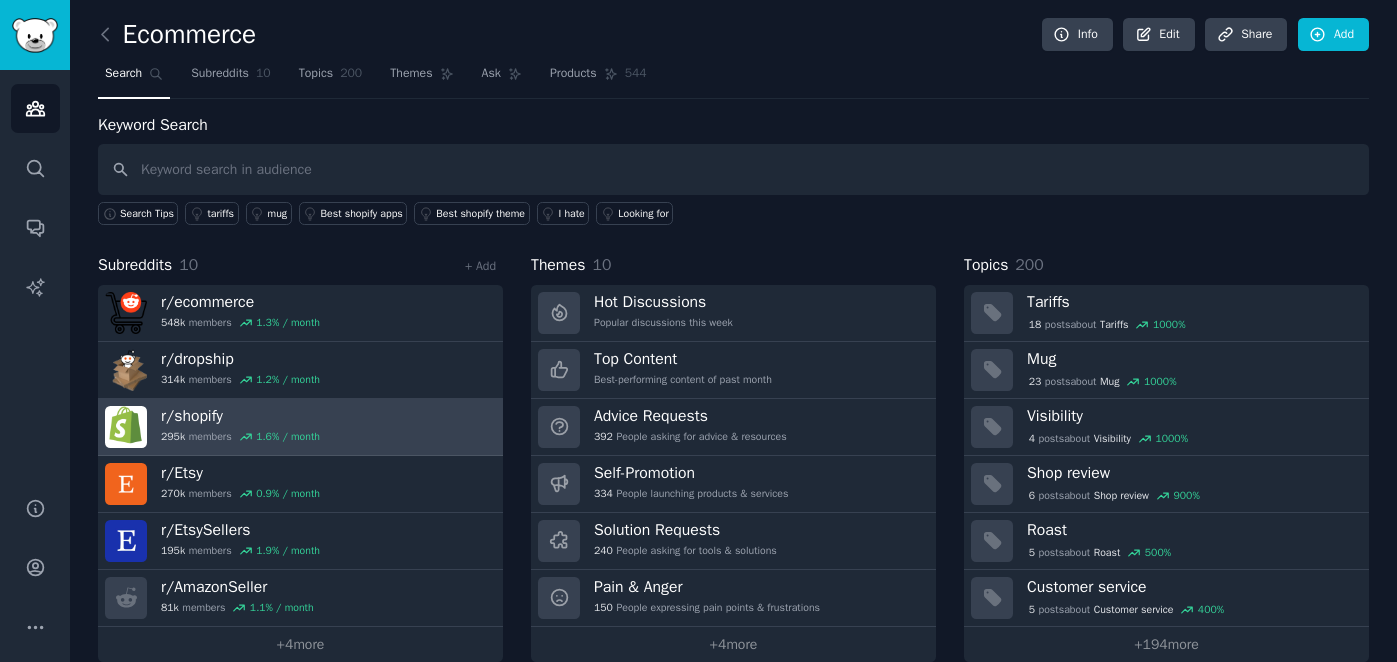scroll, scrollTop: 27, scrollLeft: 0, axis: vertical 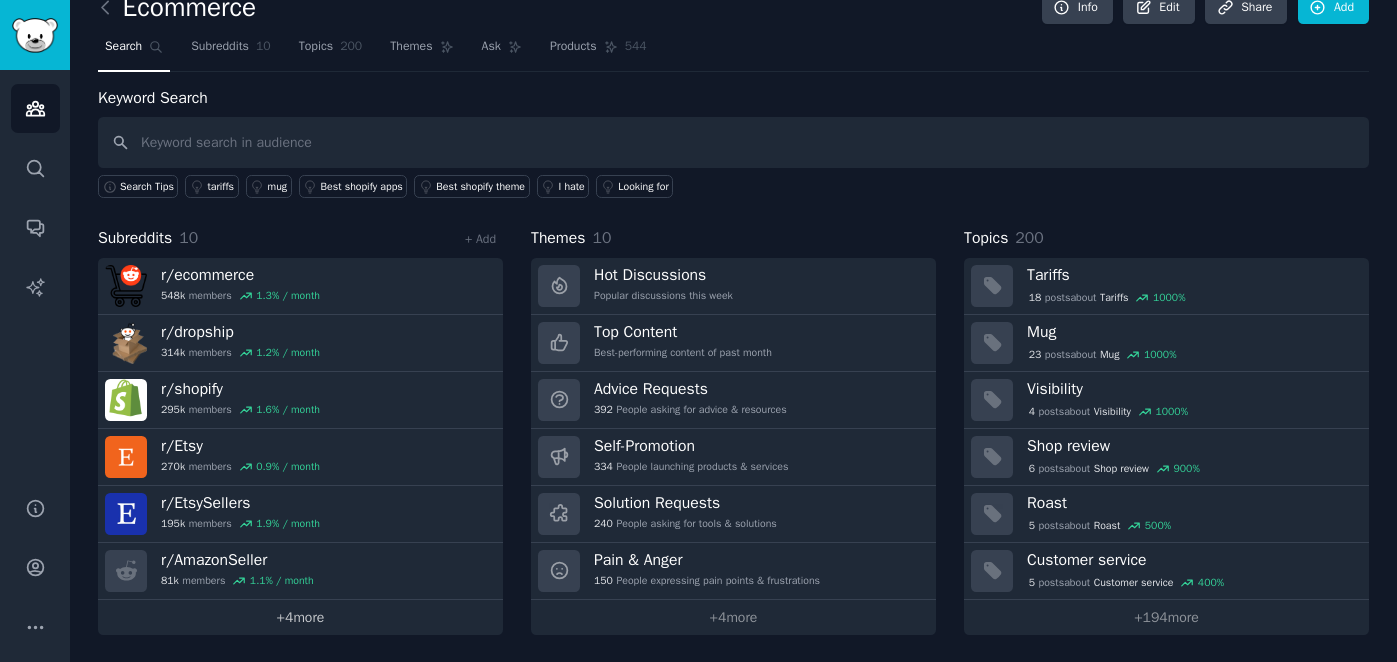 click on "+  4  more" at bounding box center [300, 617] 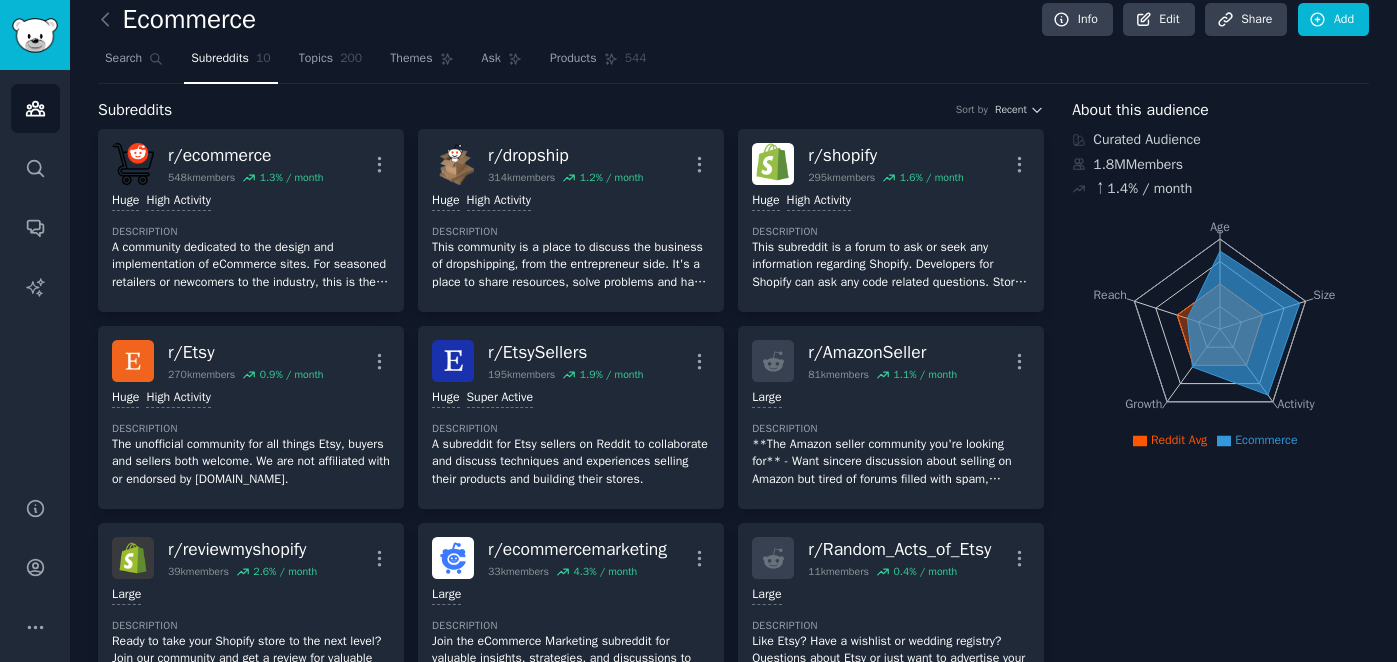 scroll, scrollTop: 0, scrollLeft: 0, axis: both 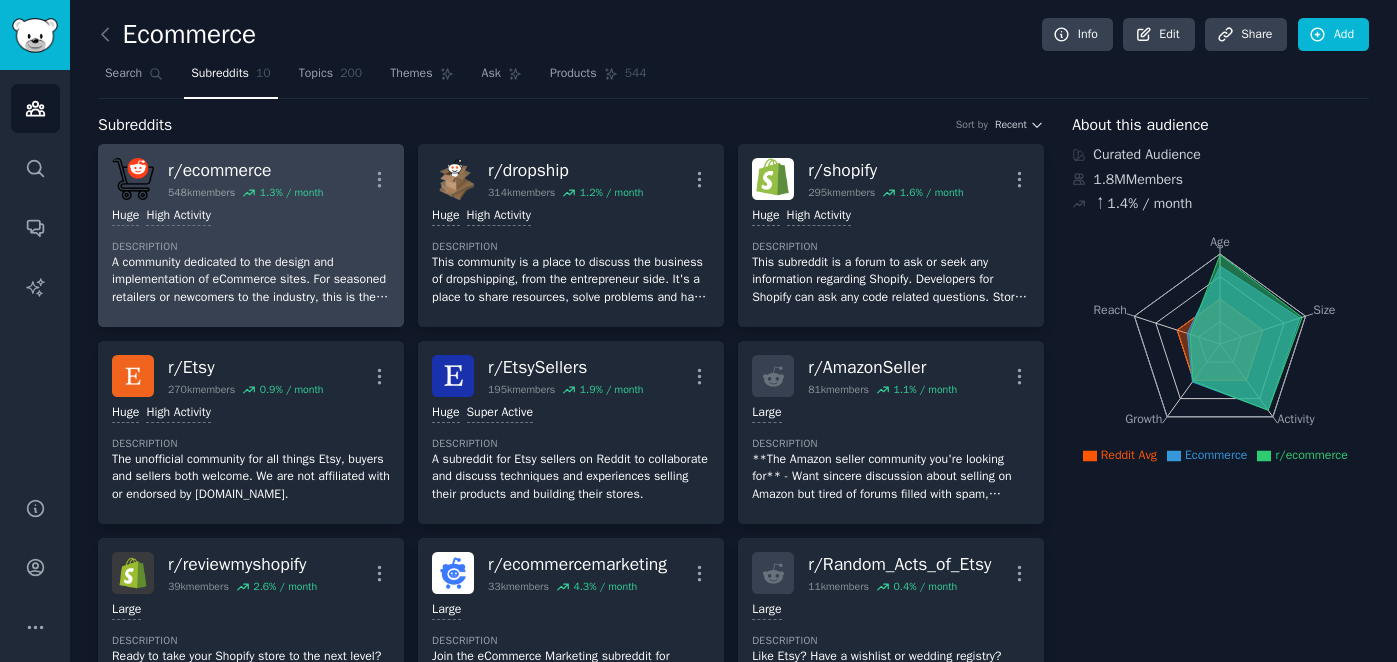 click on "Huge High Activity" at bounding box center [251, 216] 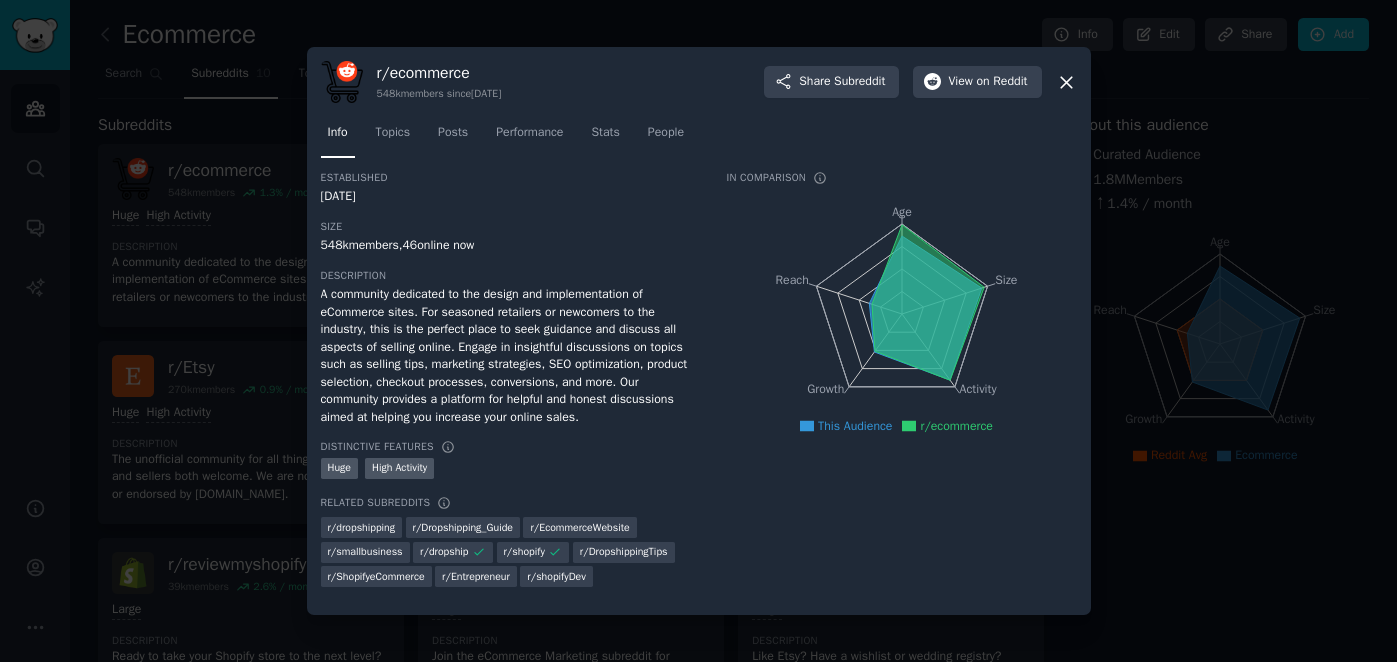 click on "In Comparison Age Size Activity Growth Reach This Audience r/ecommerce" at bounding box center (902, 386) 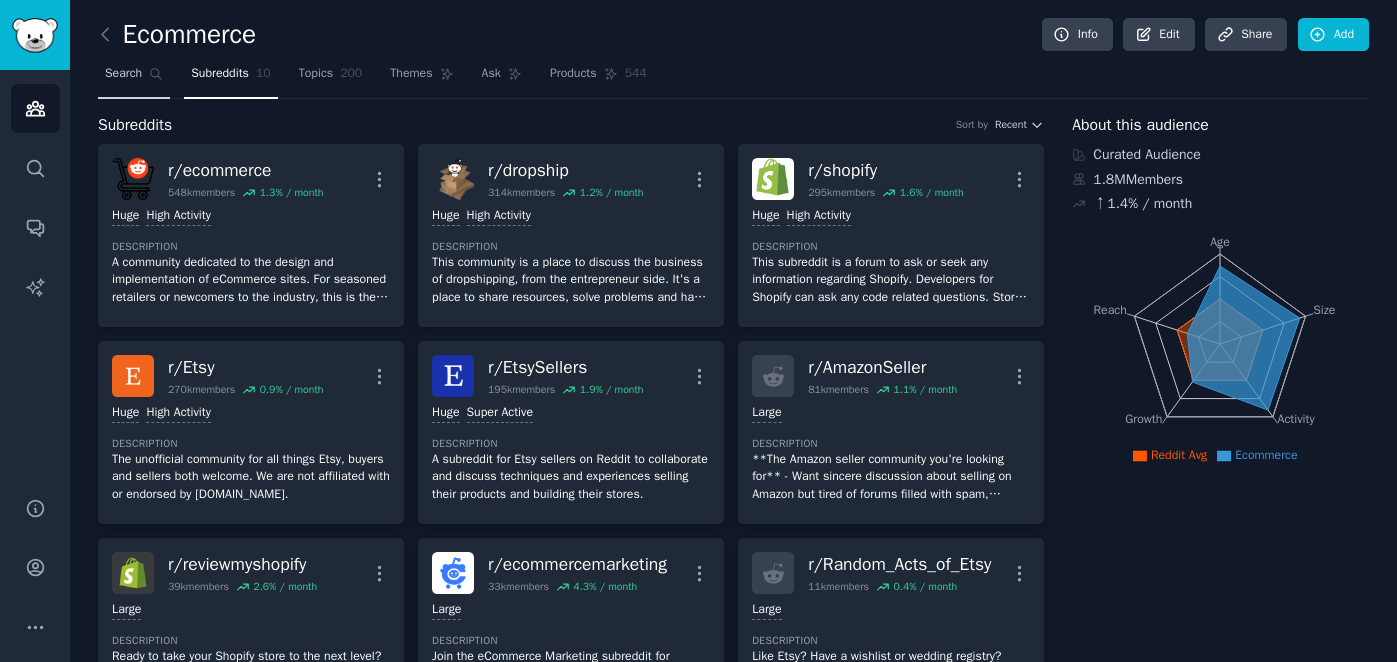click on "Search" at bounding box center [123, 74] 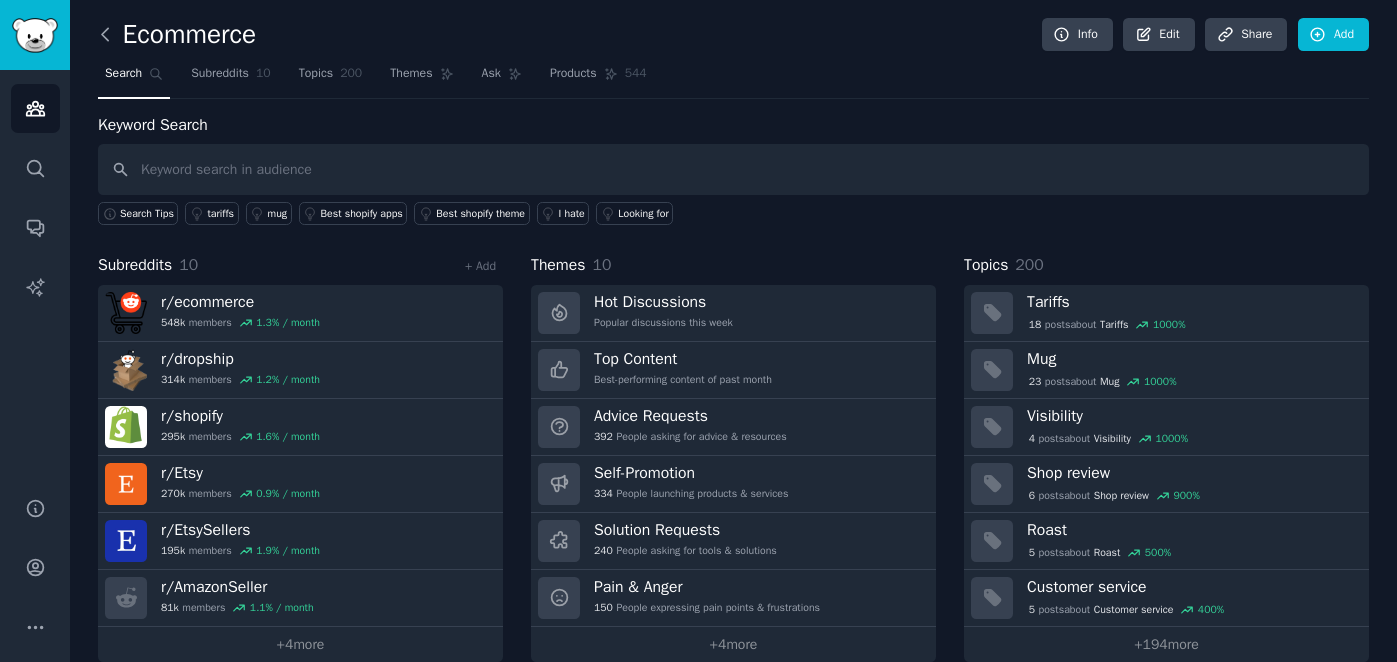 click 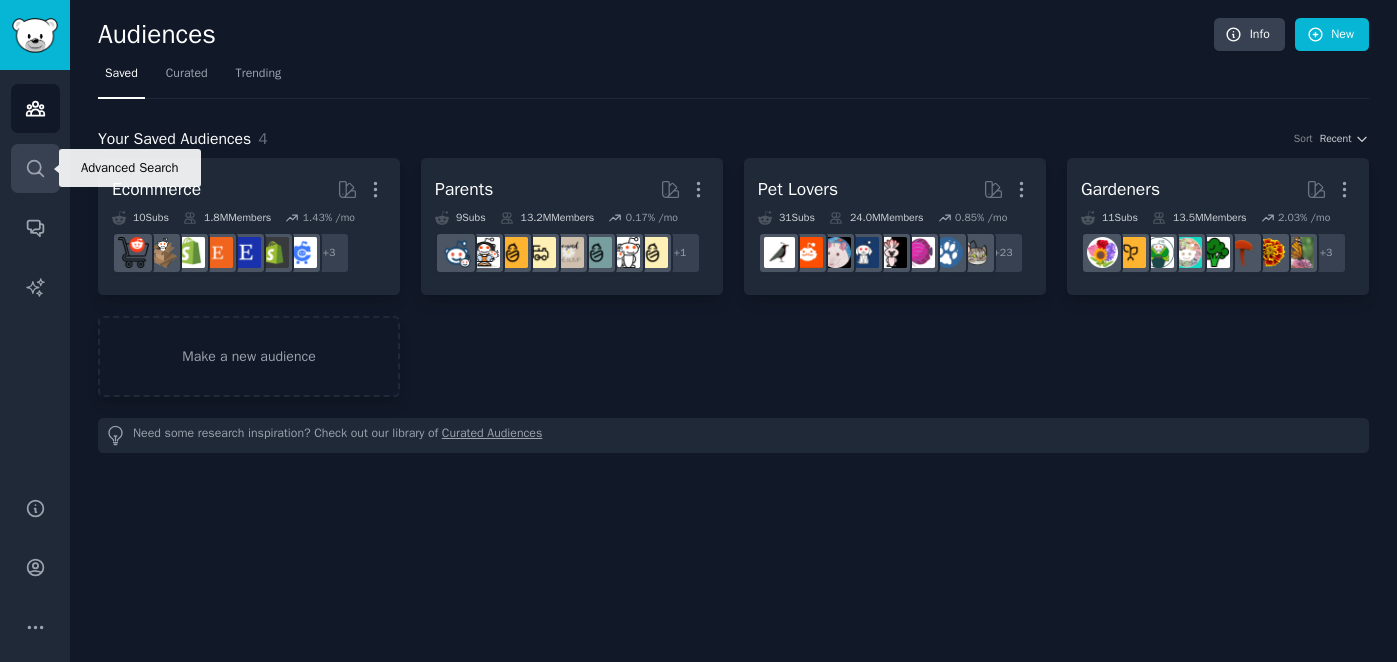 click 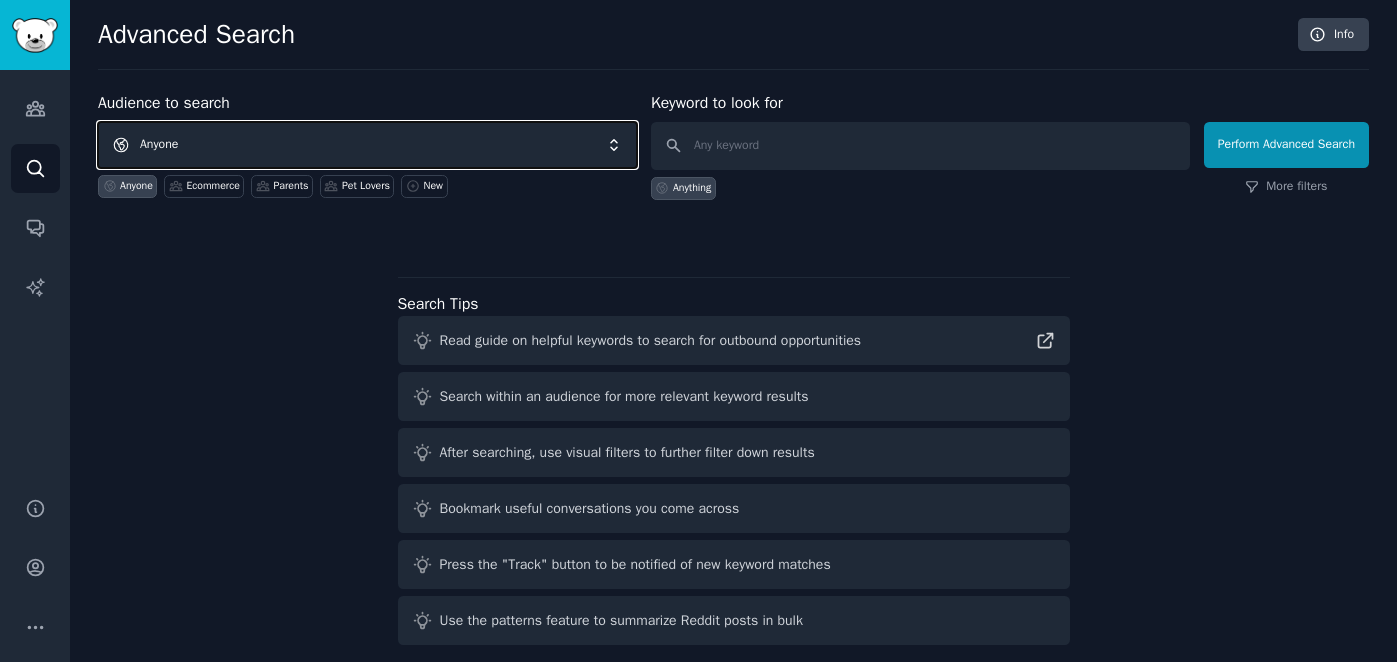 click on "Anyone" at bounding box center (367, 145) 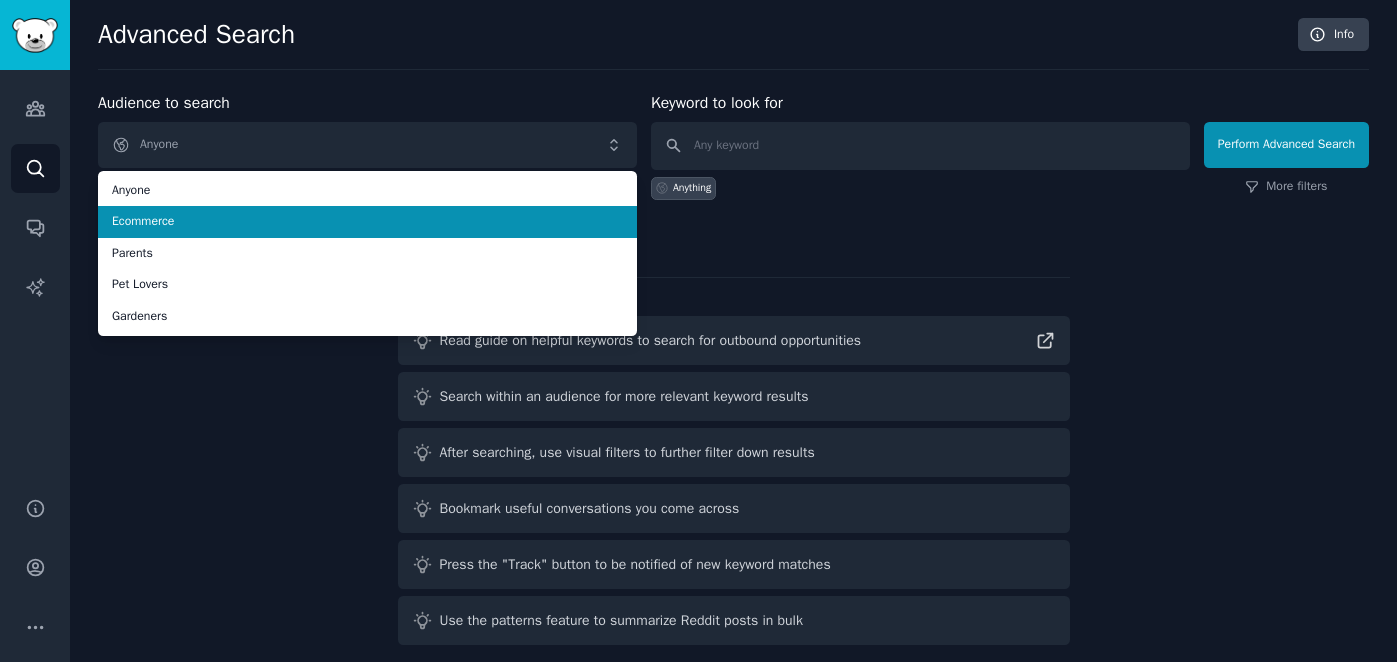 click on "Ecommerce" at bounding box center (367, 222) 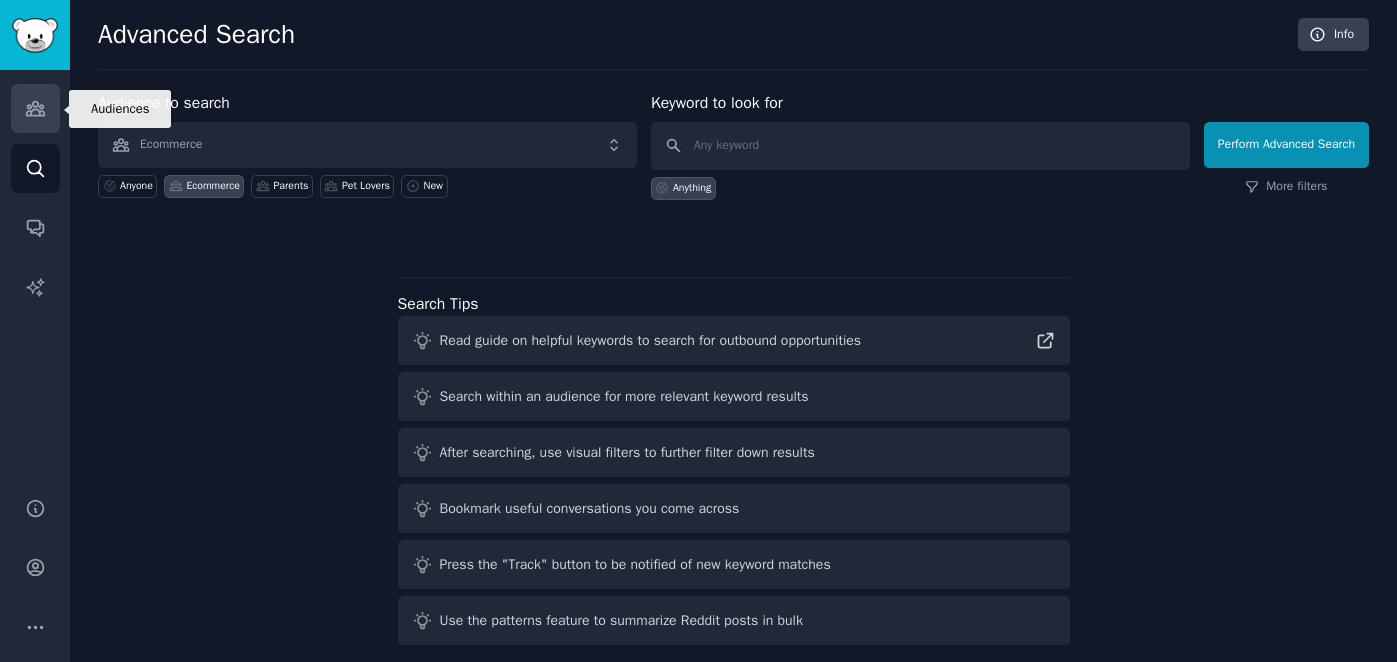 click 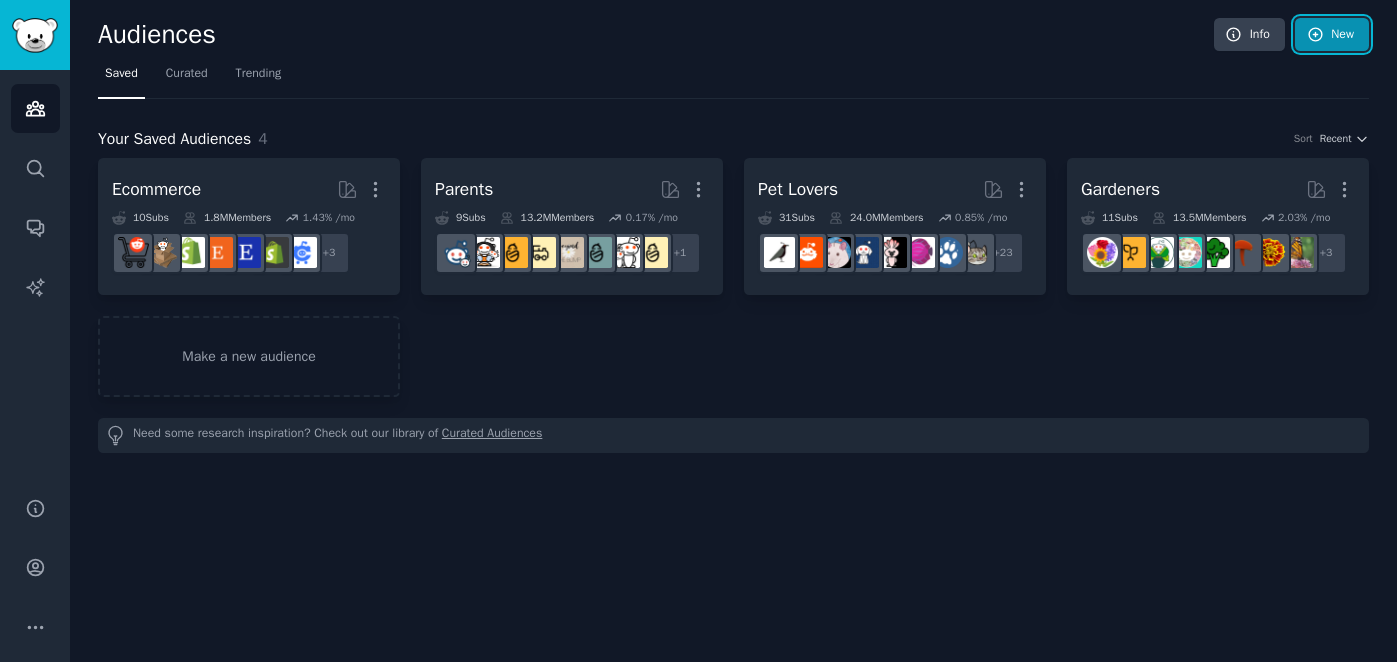 click on "New" at bounding box center (1332, 35) 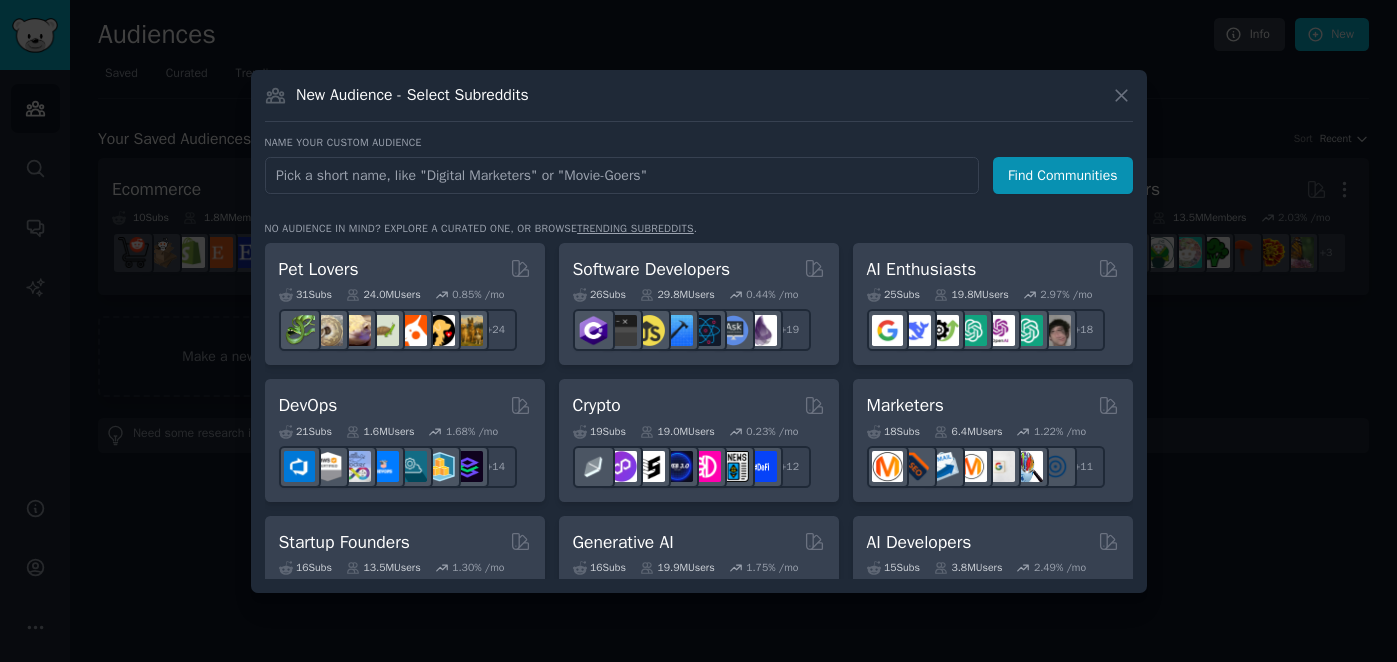 click on "trending subreddits" at bounding box center [635, 228] 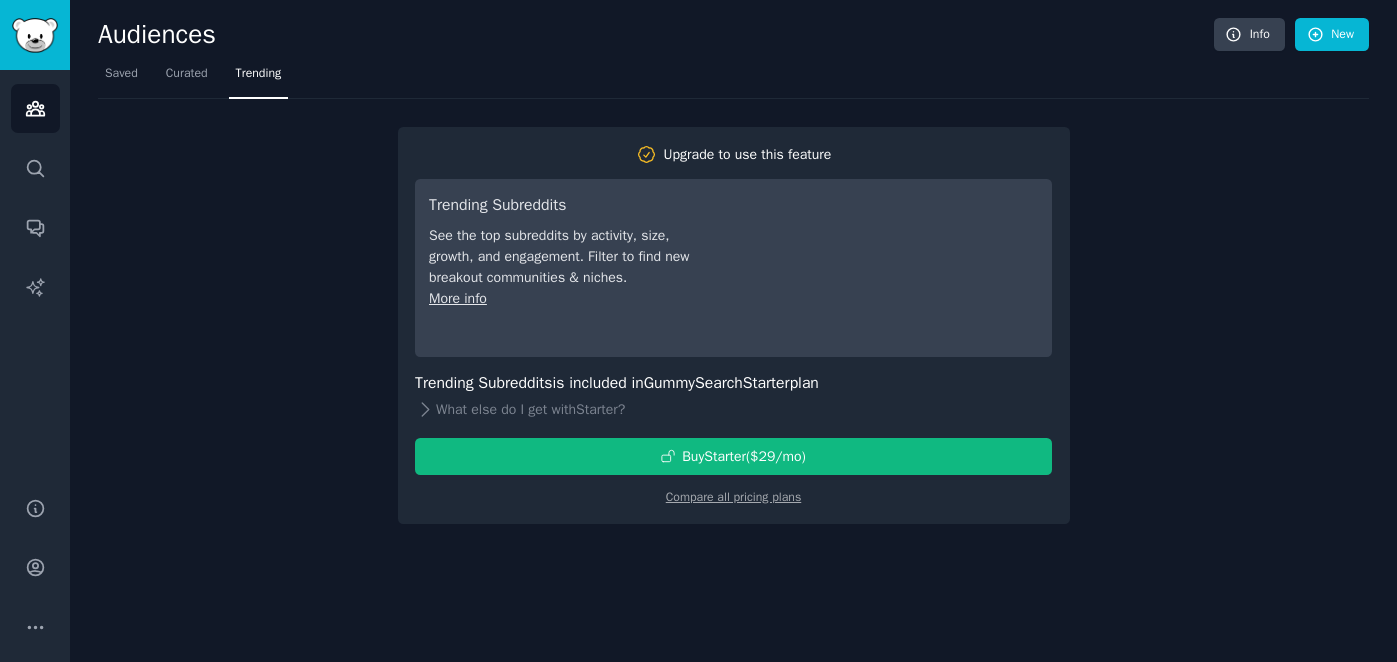 click on "Compare all pricing plans" 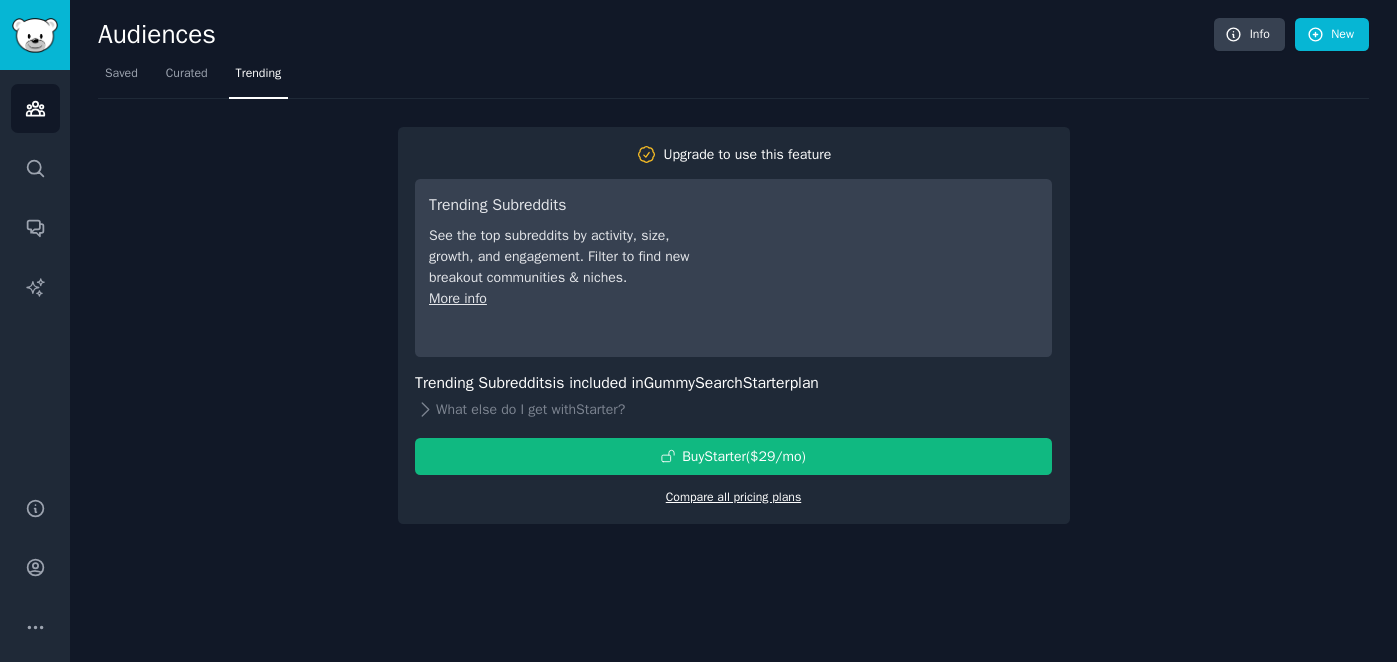 click on "Compare all pricing plans" at bounding box center [734, 497] 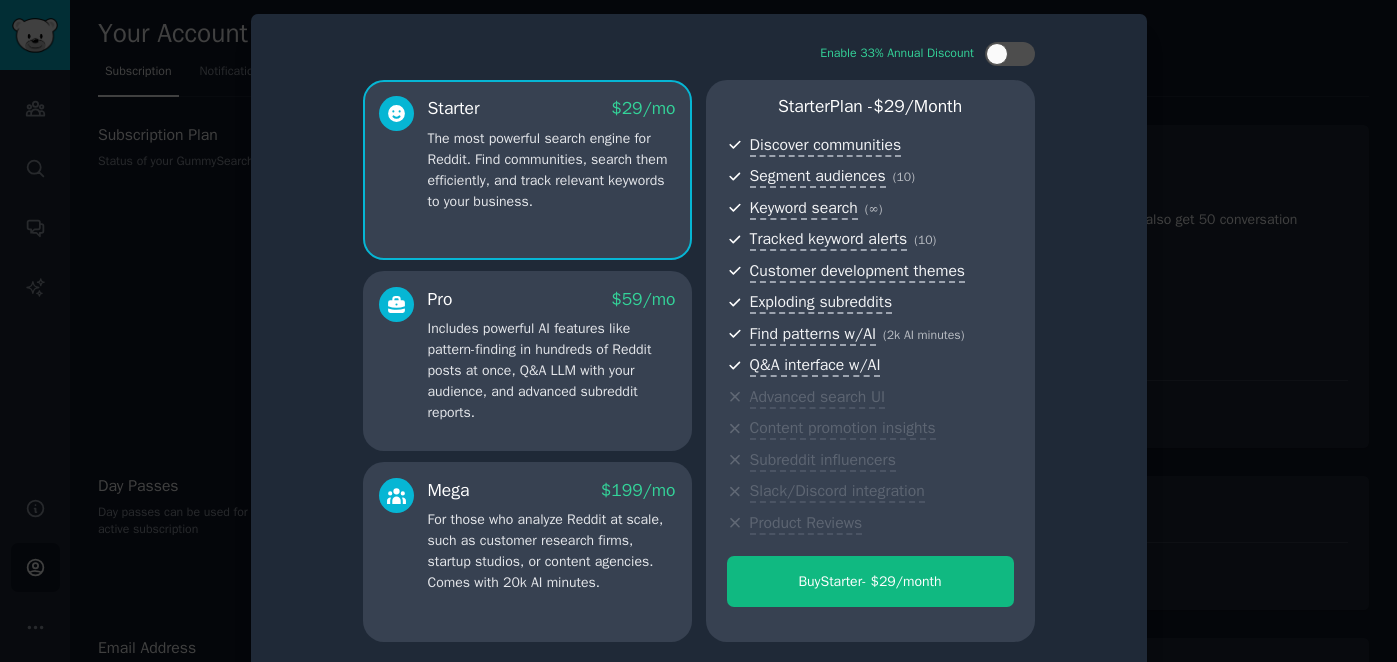 click at bounding box center (698, 331) 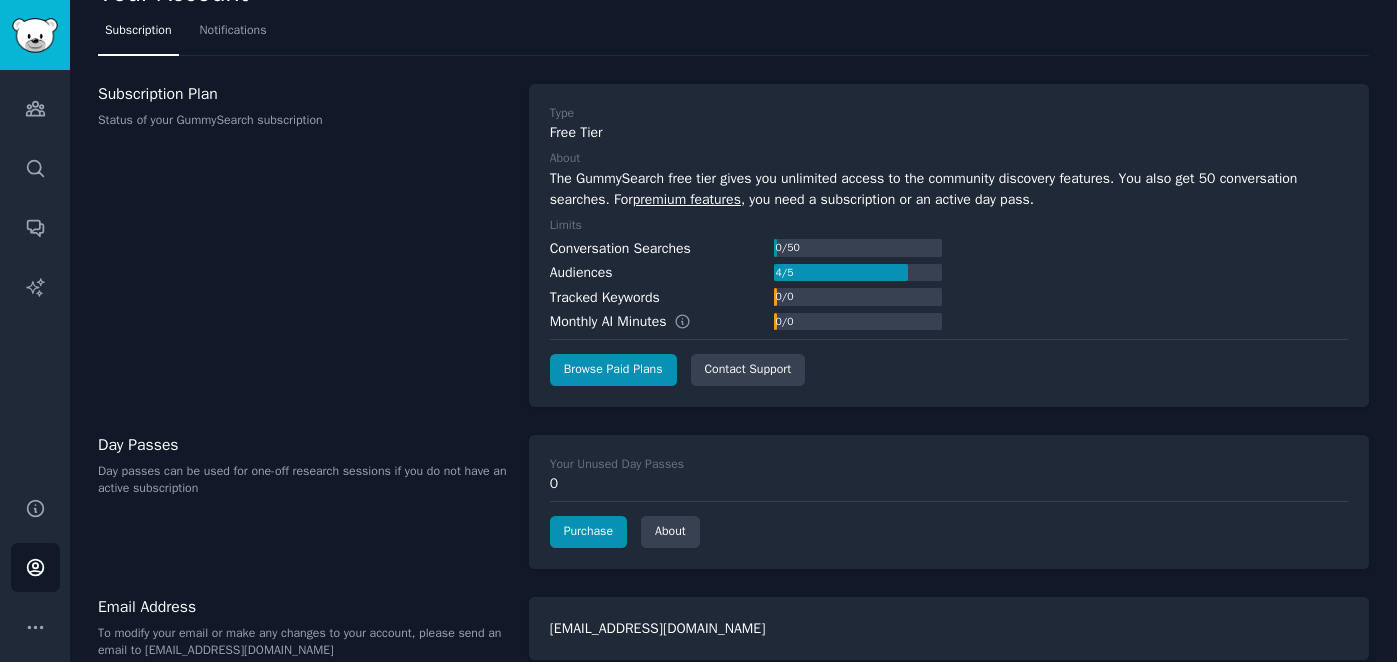 scroll, scrollTop: 66, scrollLeft: 0, axis: vertical 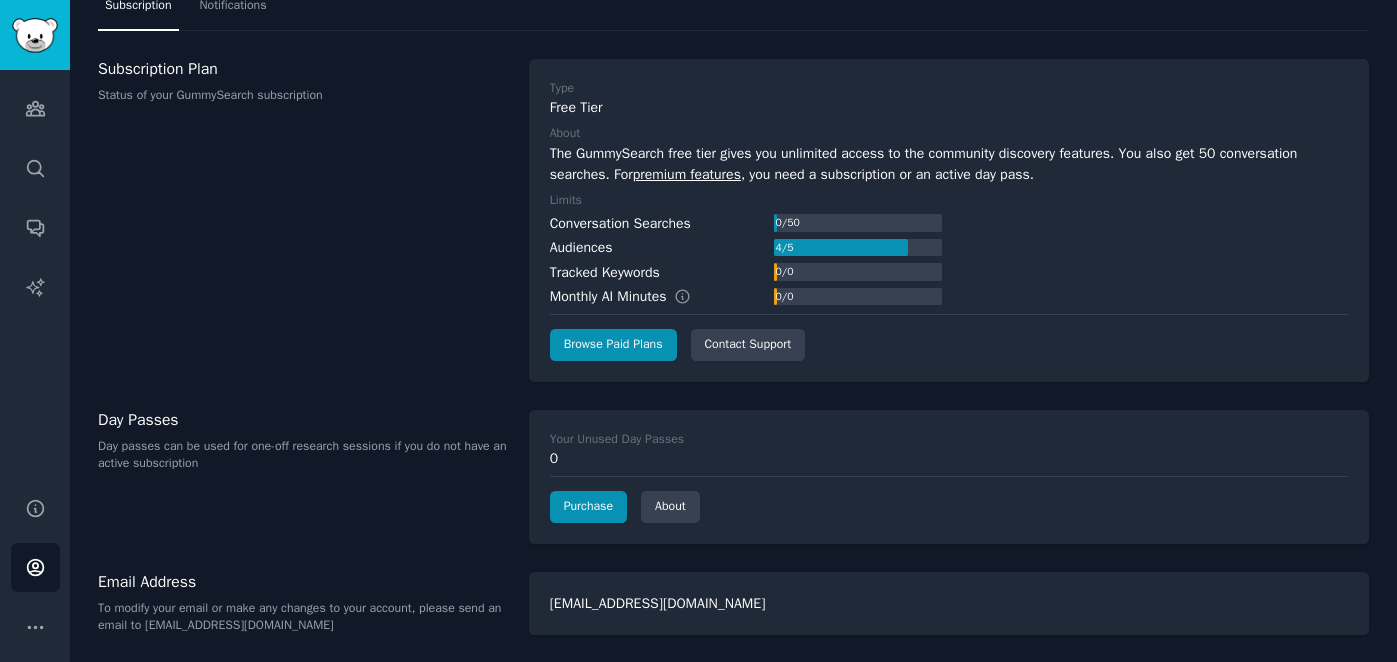 click on "0" at bounding box center [949, 458] 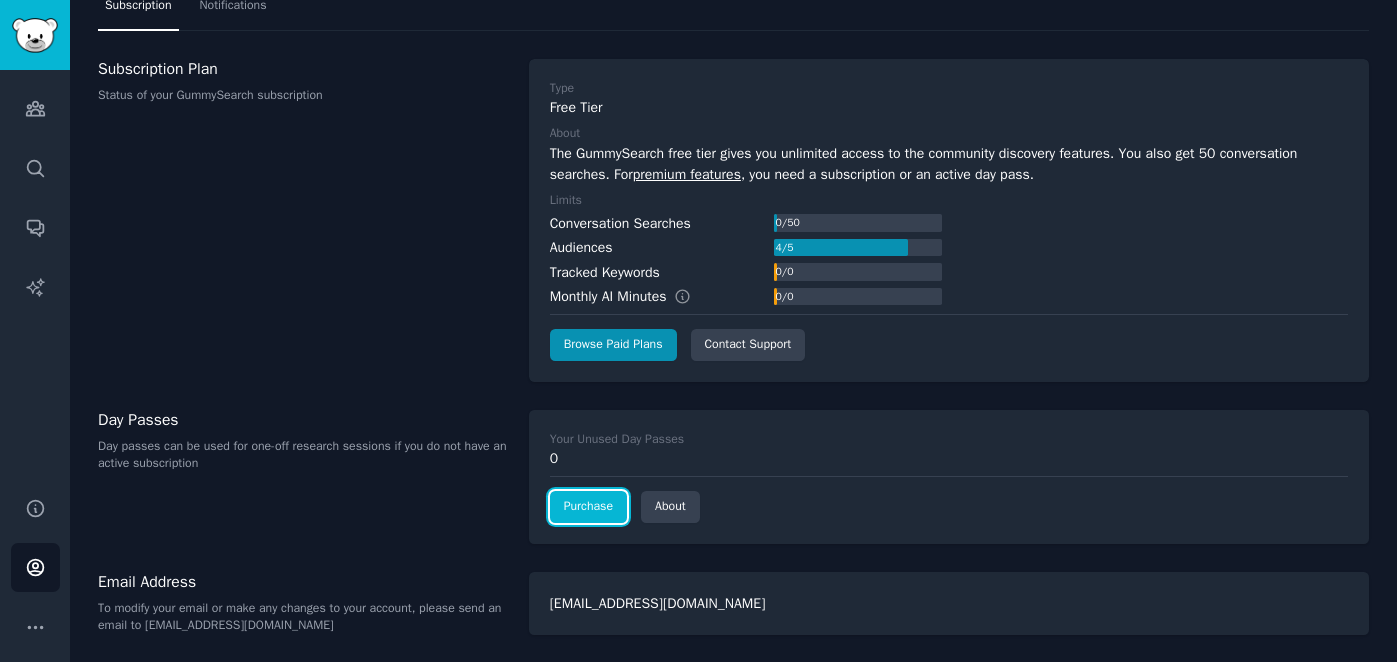 click on "Purchase" 